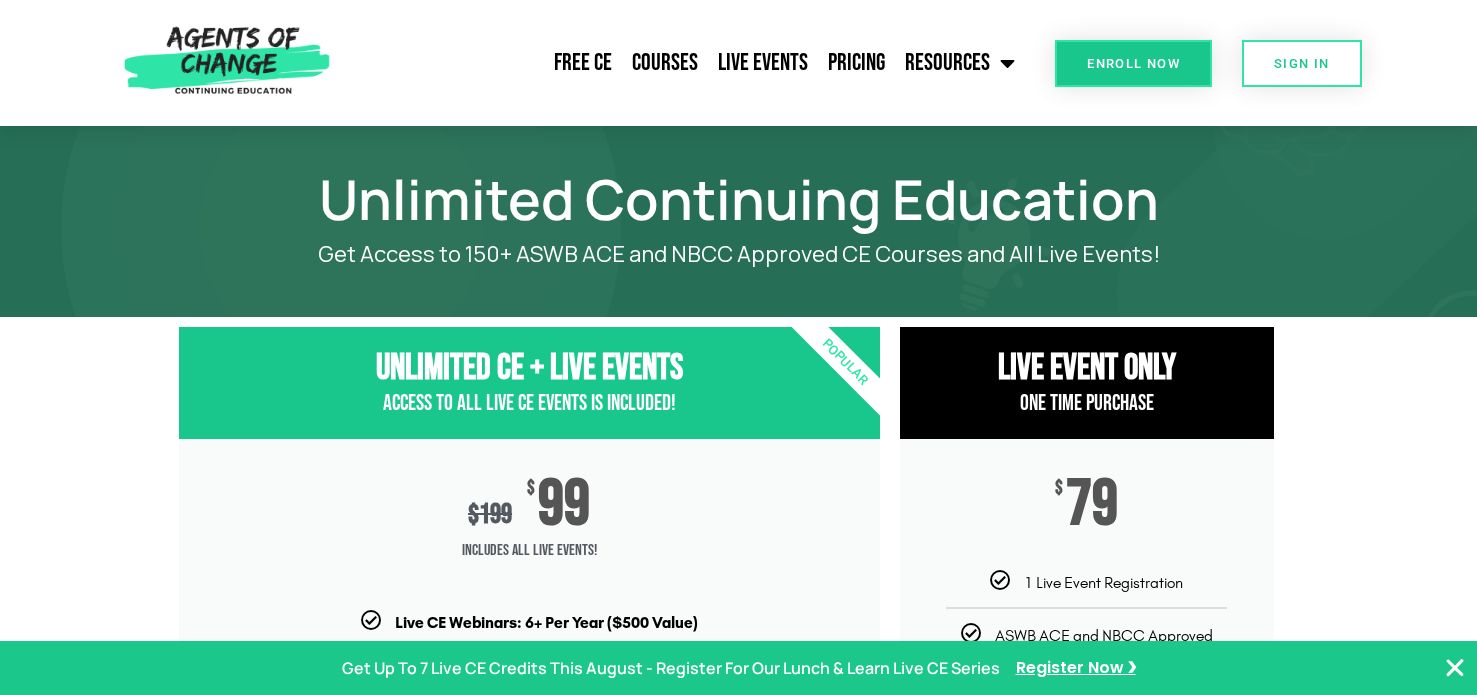 scroll, scrollTop: 400, scrollLeft: 0, axis: vertical 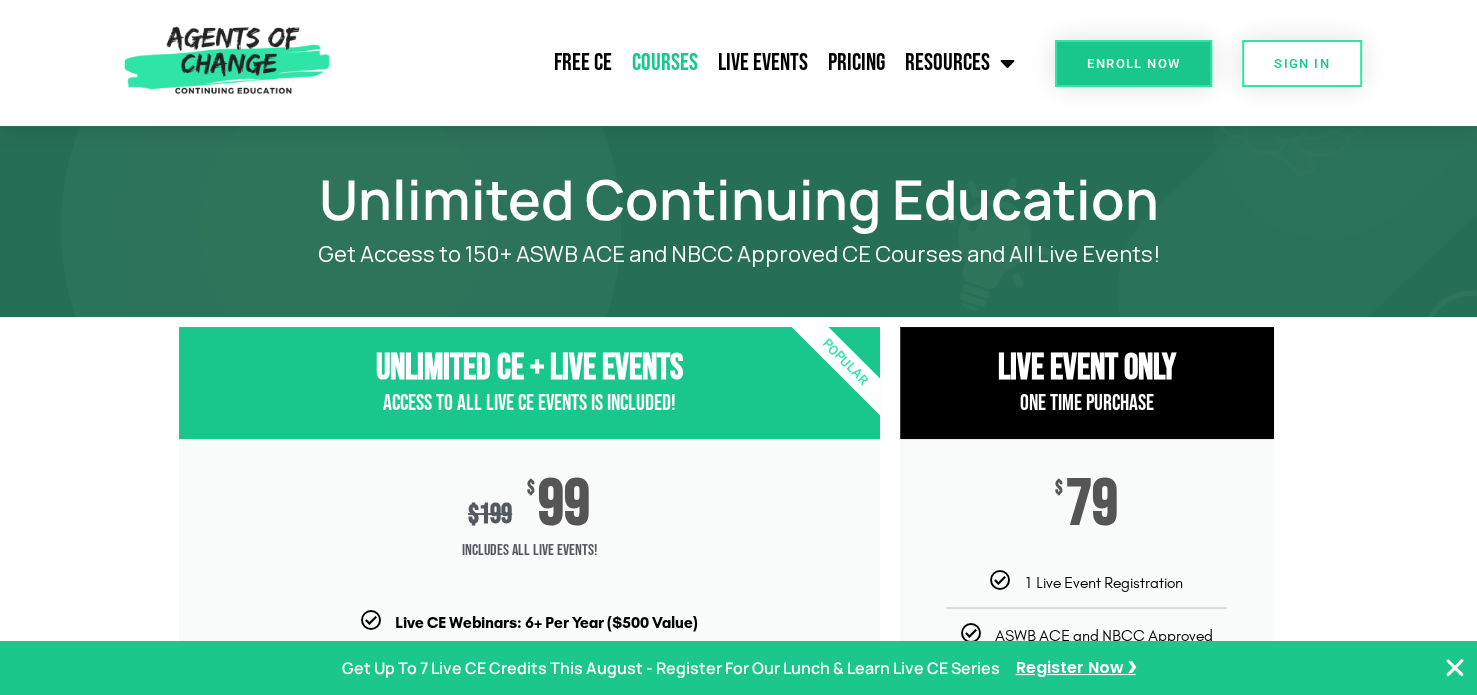click on "Courses" 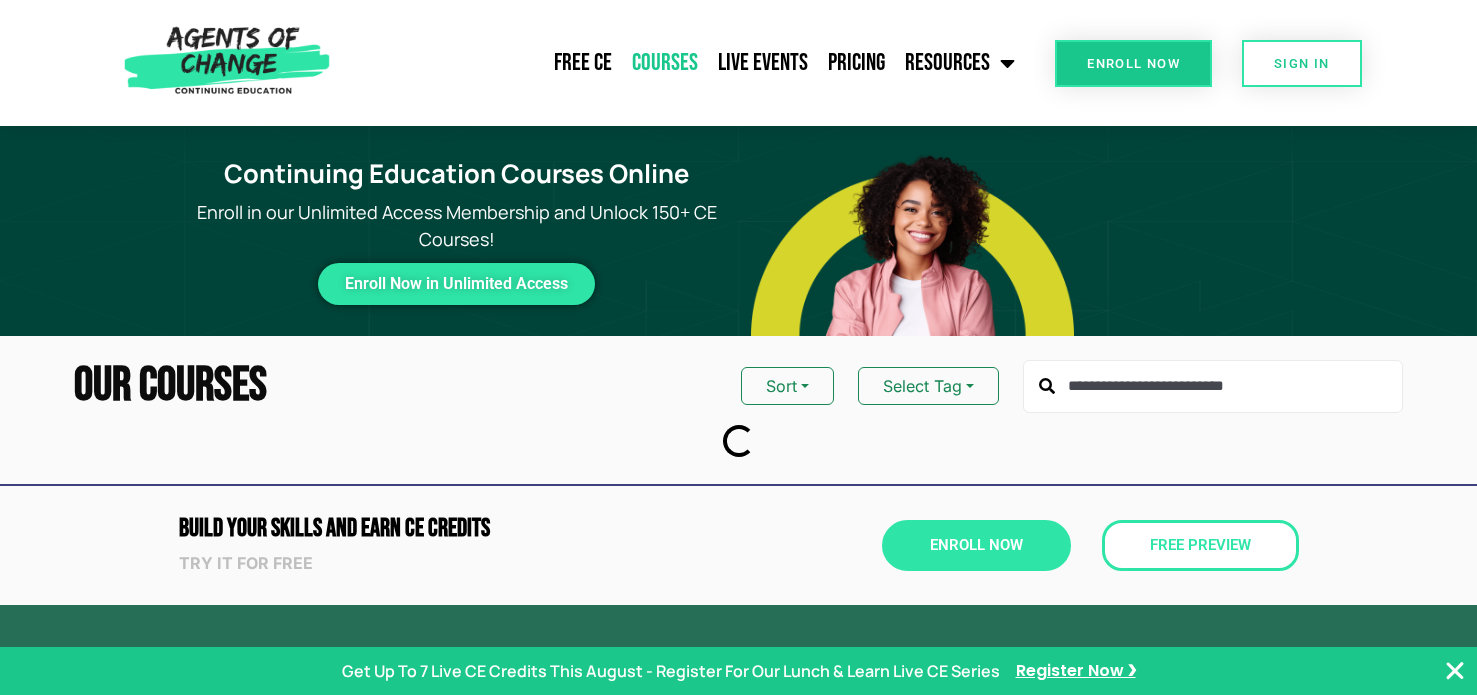 scroll, scrollTop: 0, scrollLeft: 0, axis: both 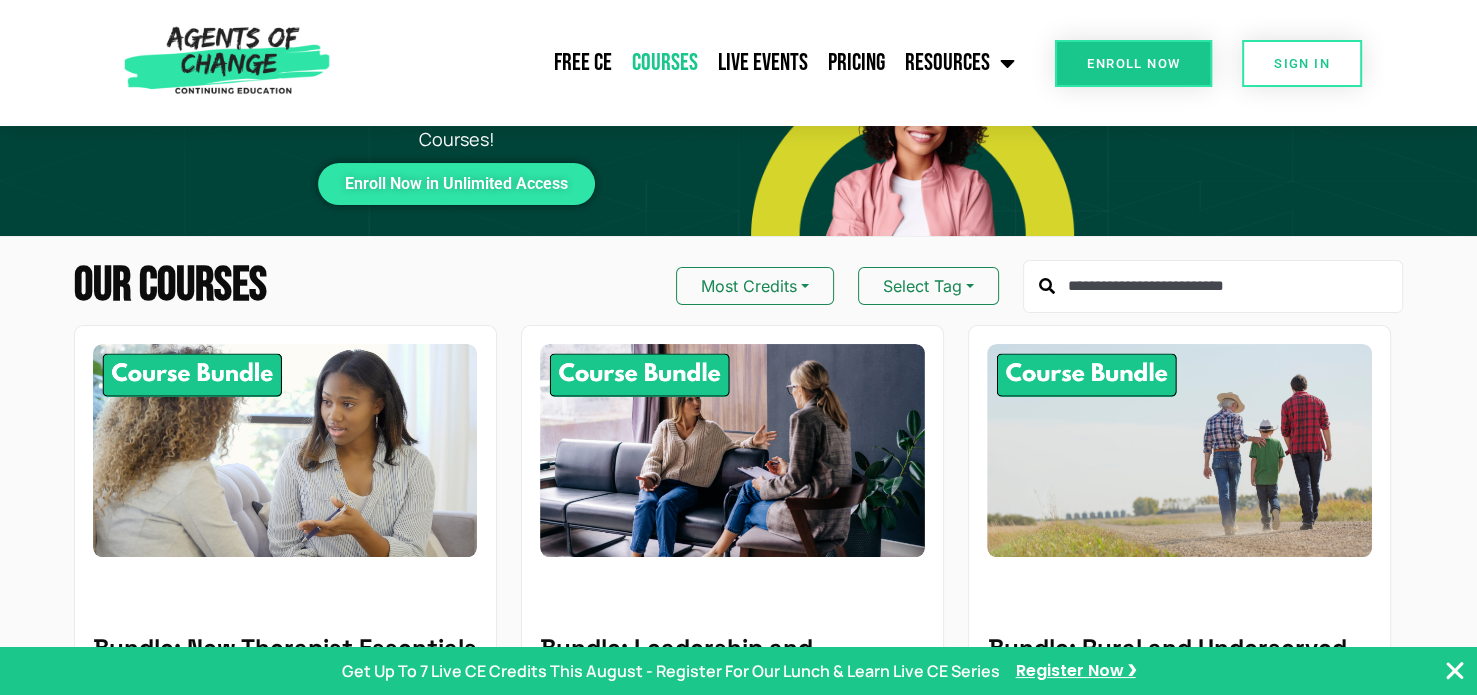click at bounding box center (1213, 287) 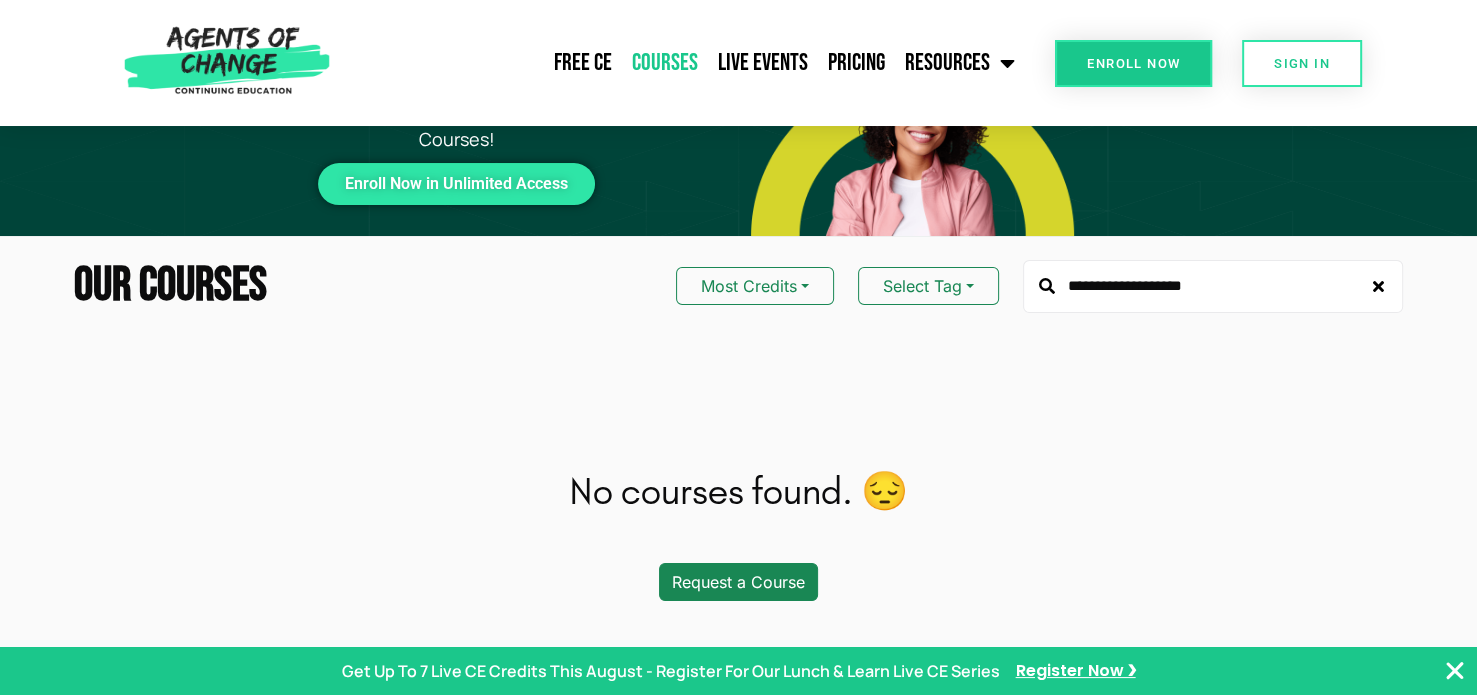 type on "**********" 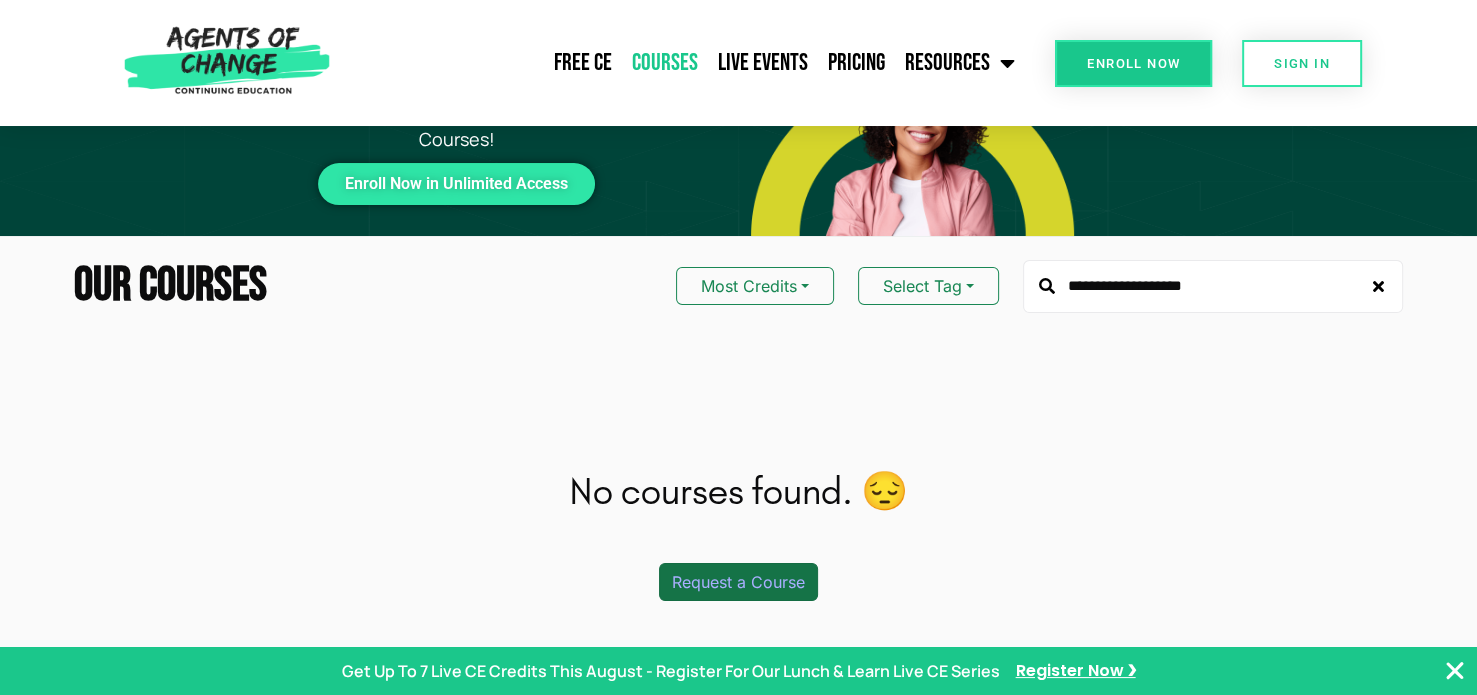 click on "Request a Course" at bounding box center (738, 582) 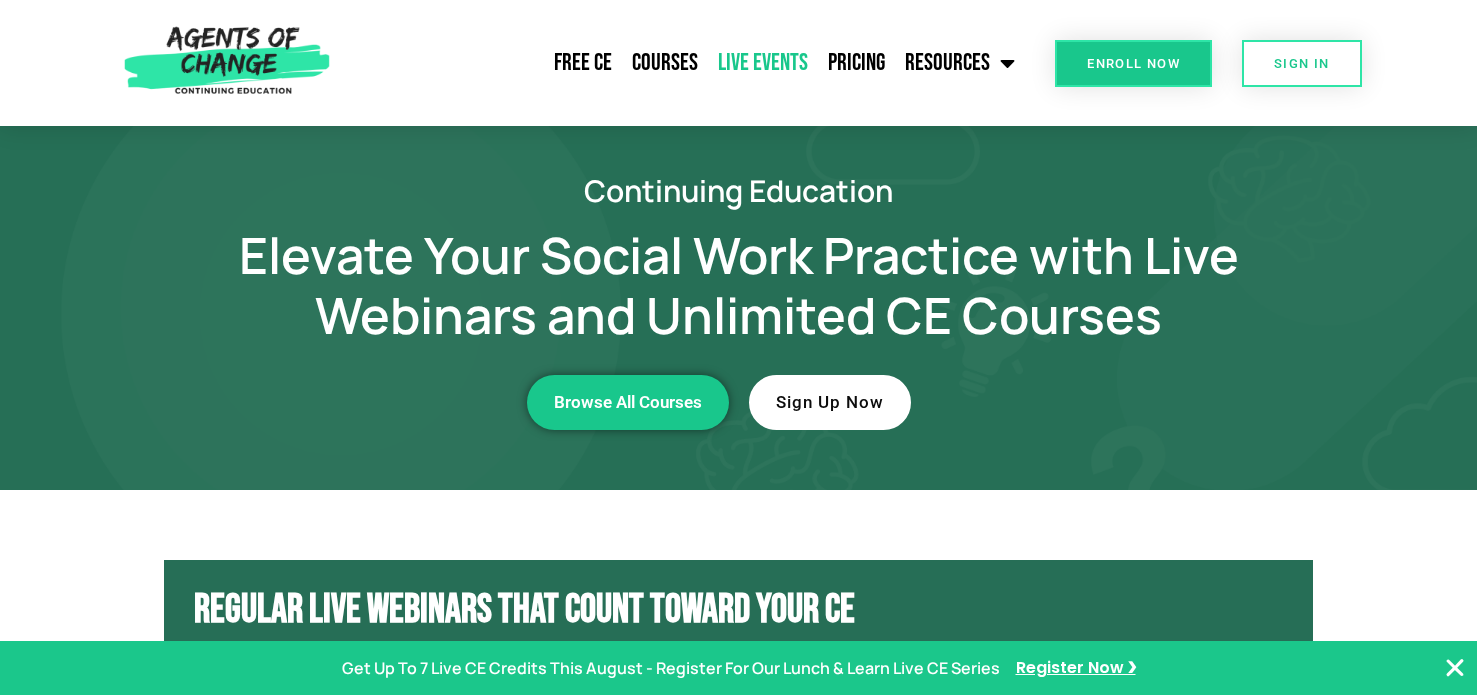 scroll, scrollTop: 2500, scrollLeft: 0, axis: vertical 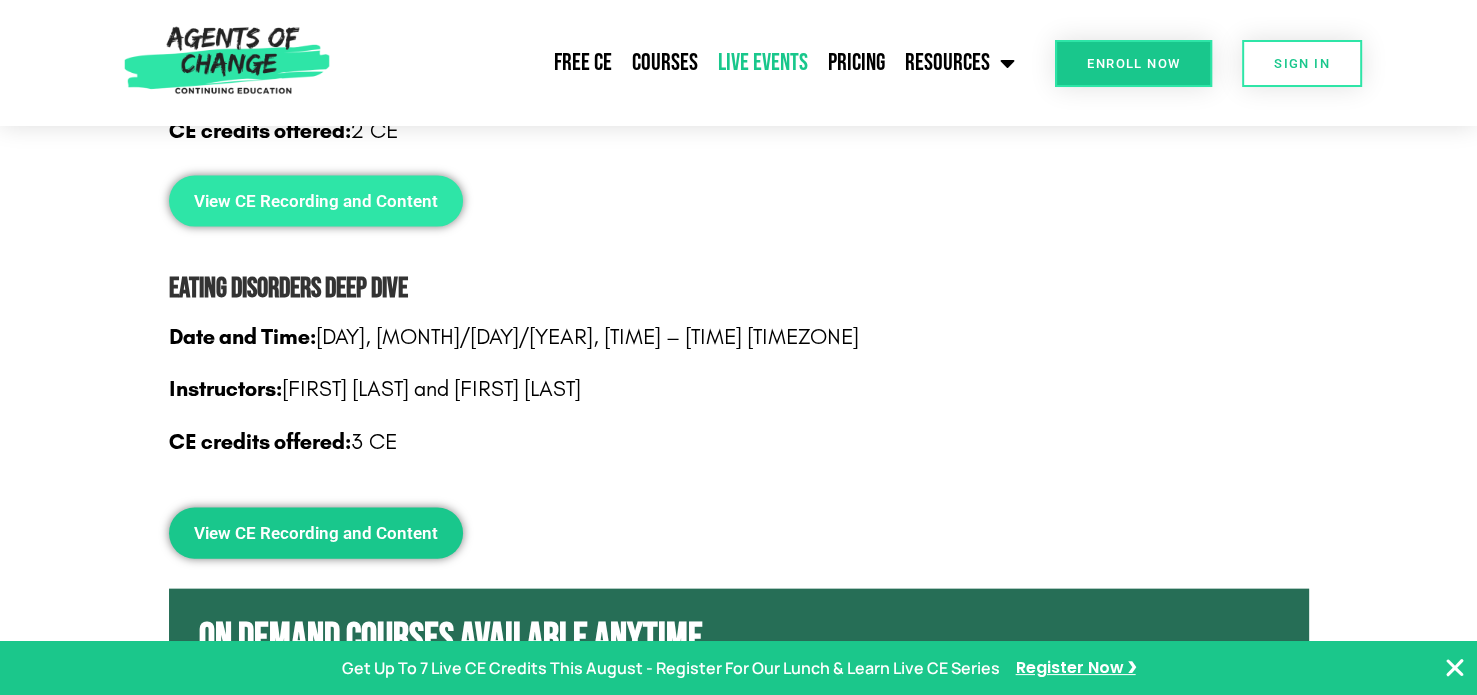 click on "View CE Recording and Content" at bounding box center [316, 201] 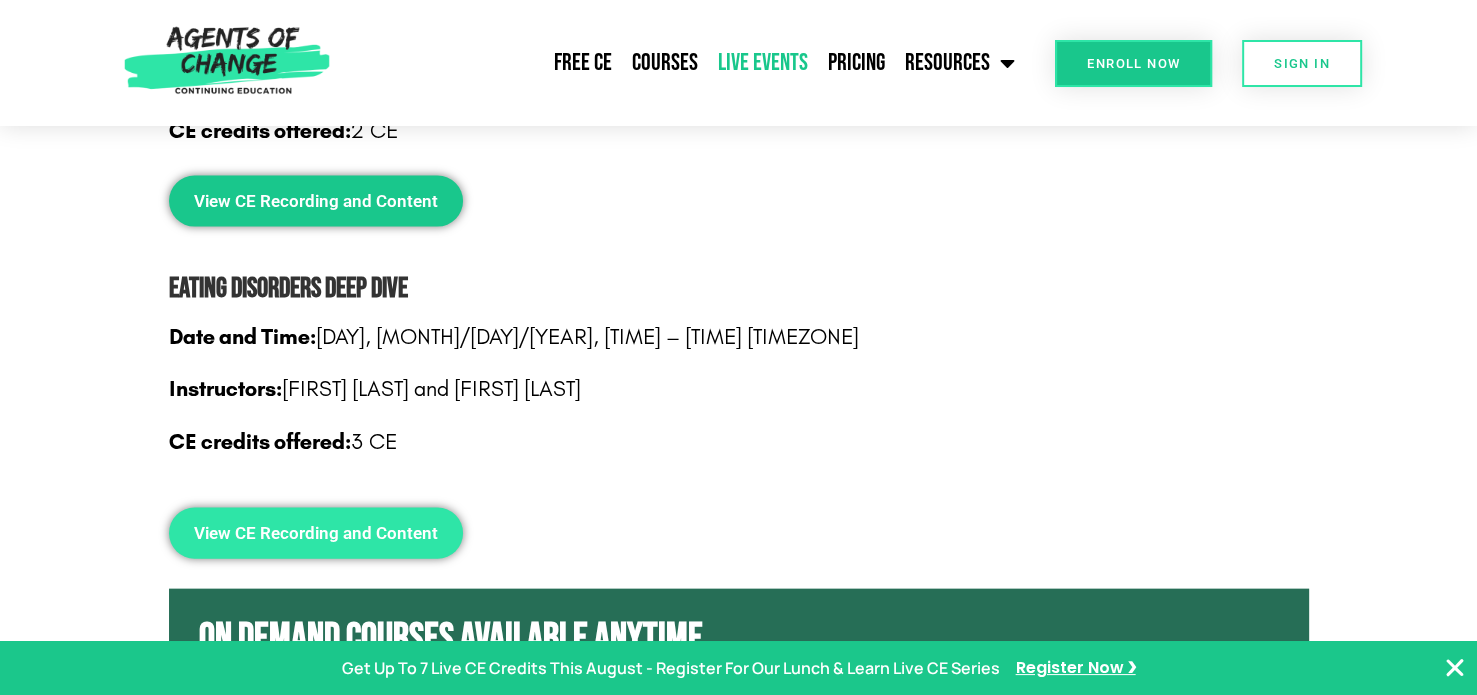 click on "View CE Recording and Content" at bounding box center (316, 533) 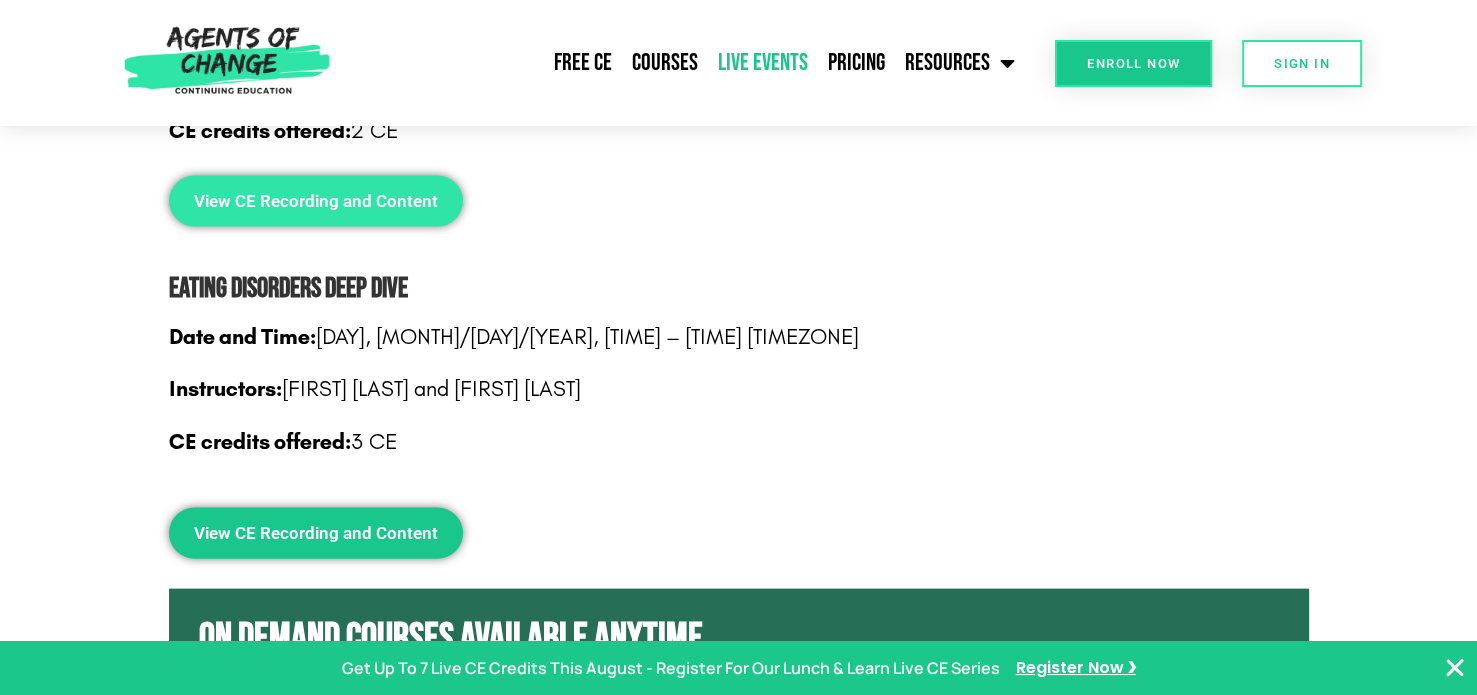 click on "View CE Recording and Content" at bounding box center [316, 201] 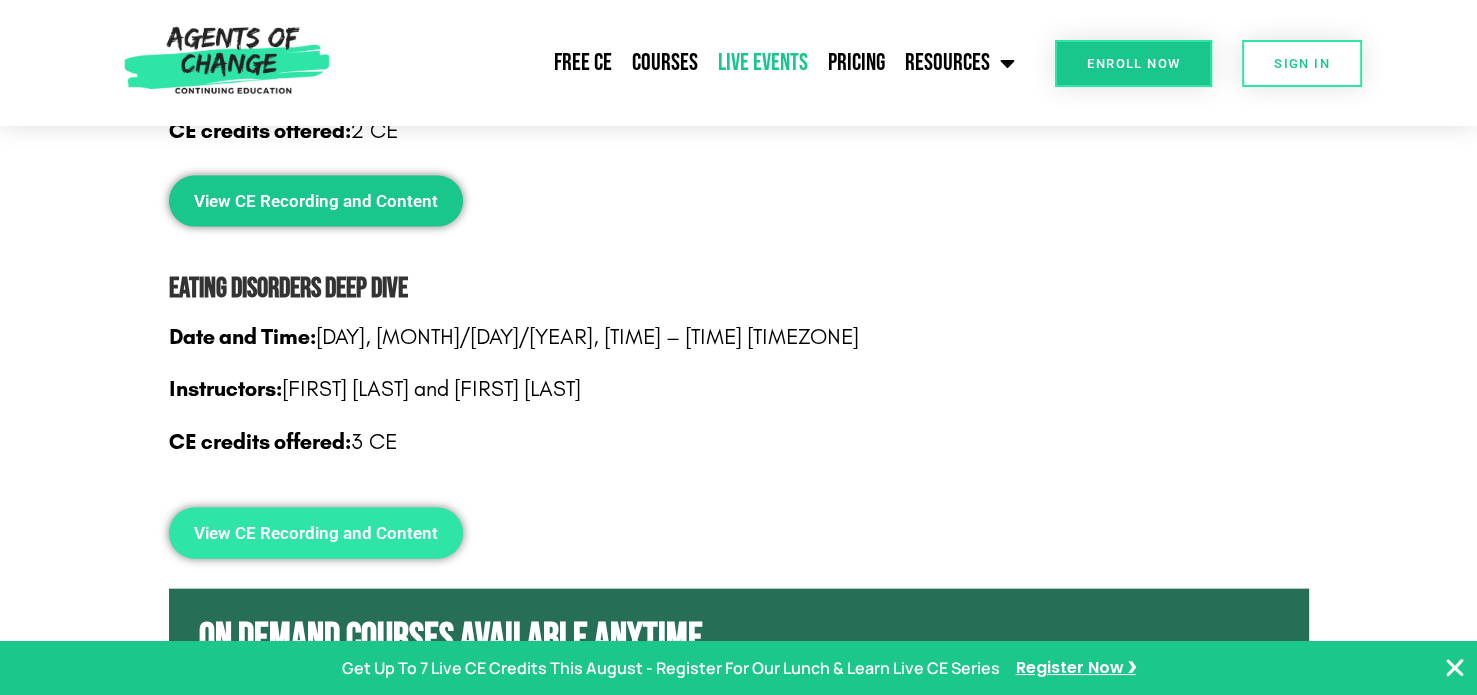 click on "View CE Recording and Content" at bounding box center [316, 533] 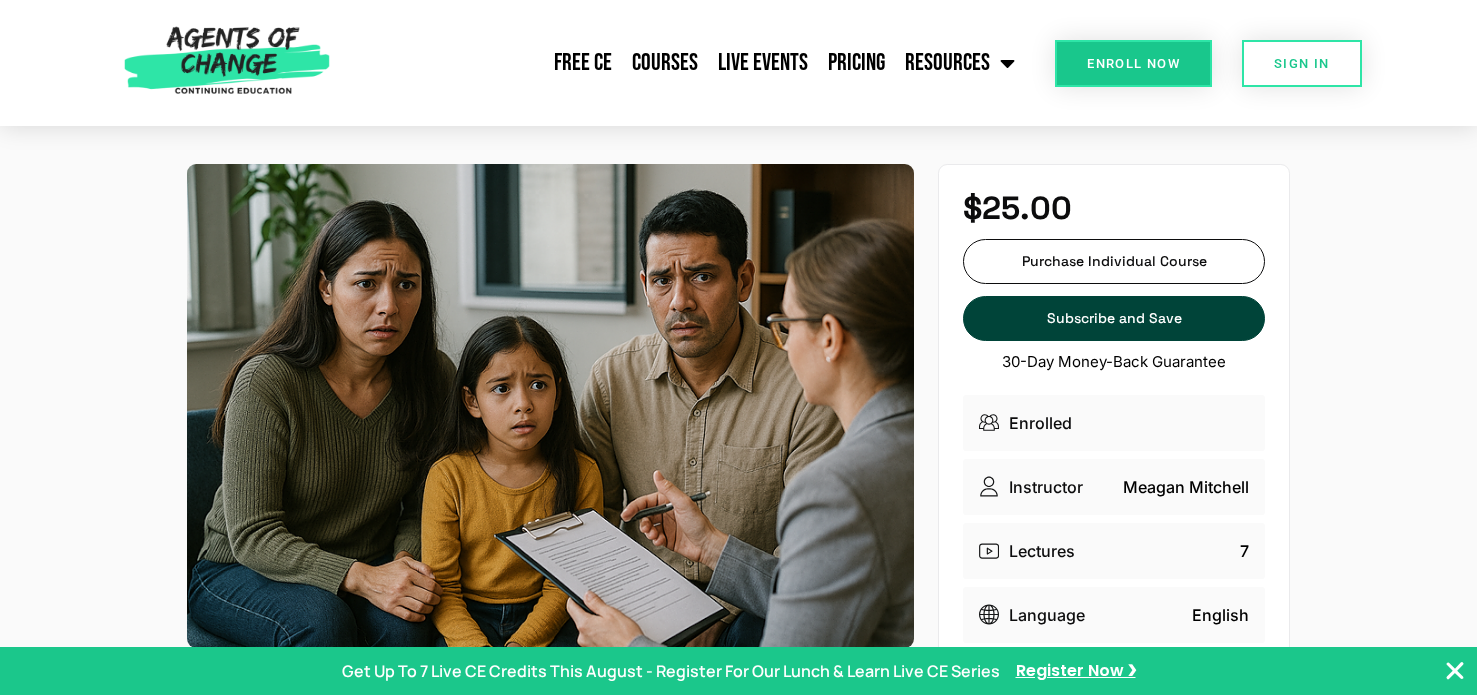 scroll, scrollTop: 0, scrollLeft: 0, axis: both 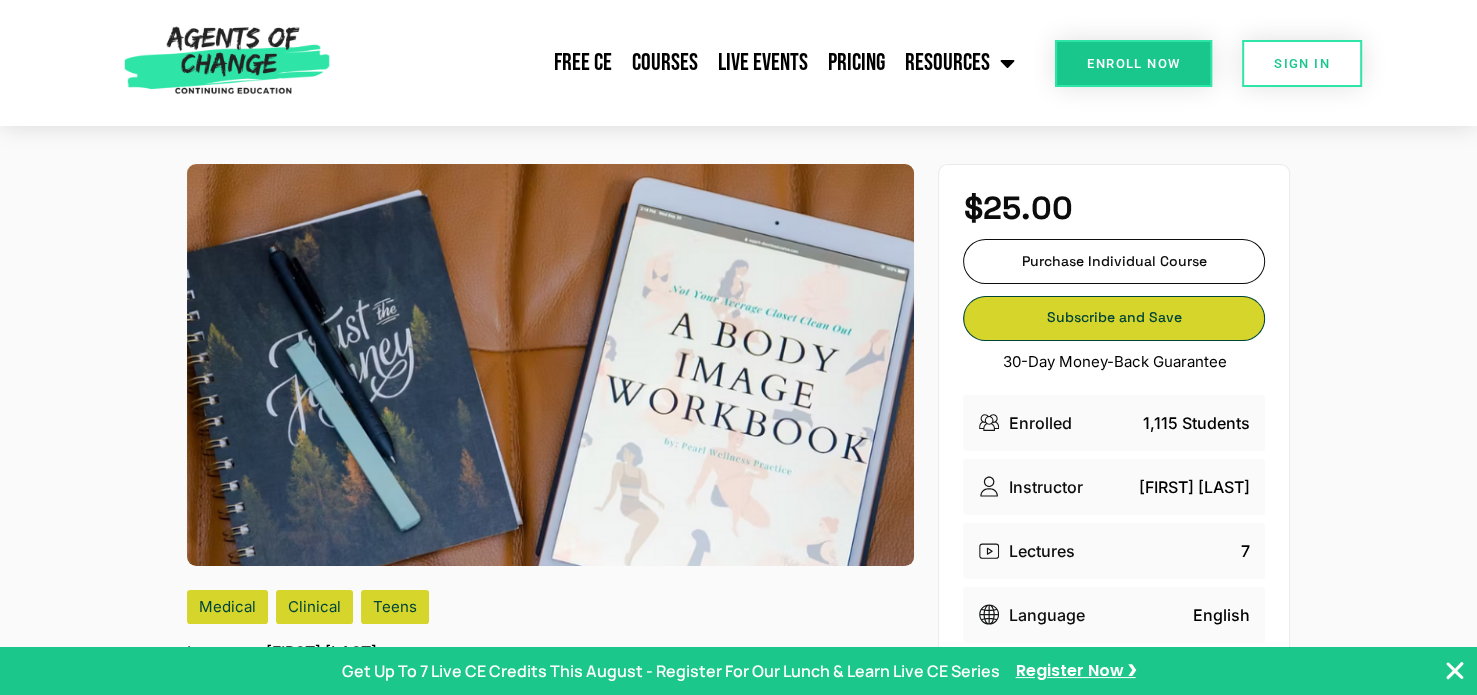 click on "Subscribe and Save" at bounding box center [1114, 318] 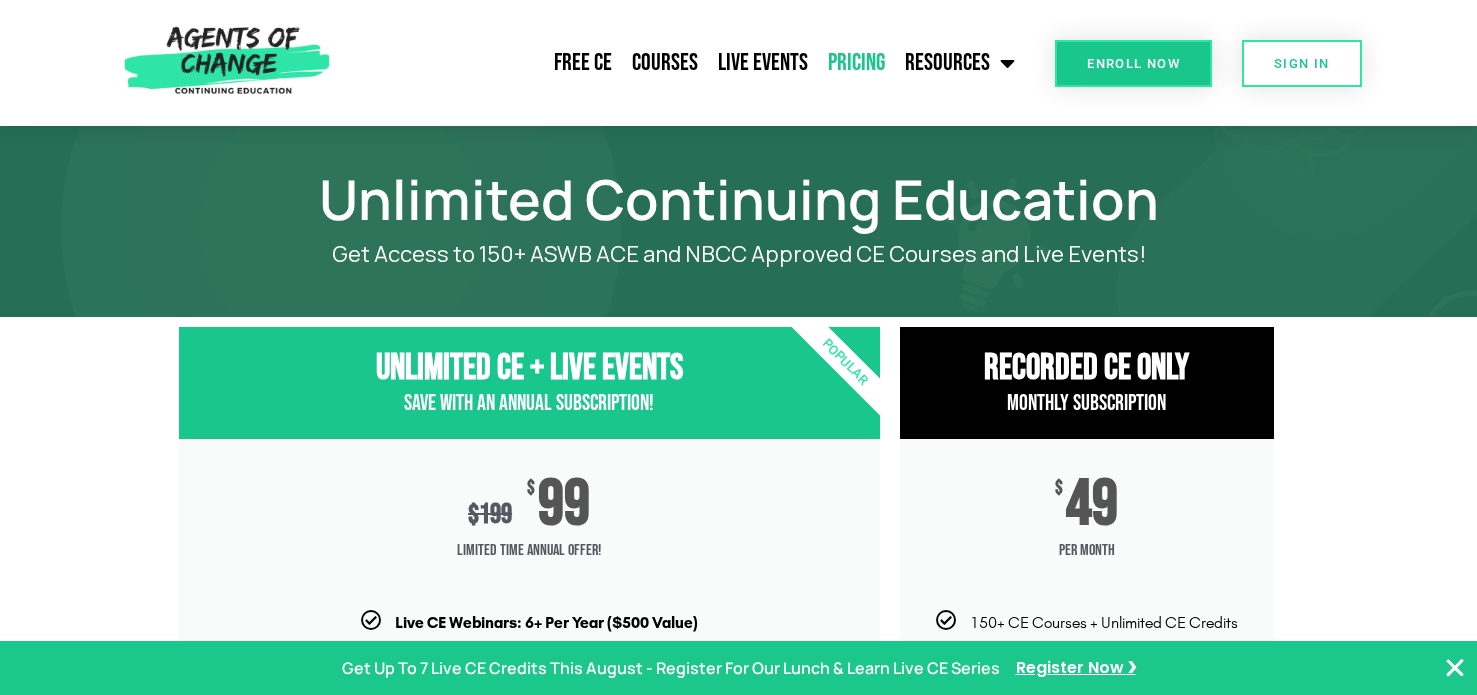 scroll, scrollTop: 0, scrollLeft: 0, axis: both 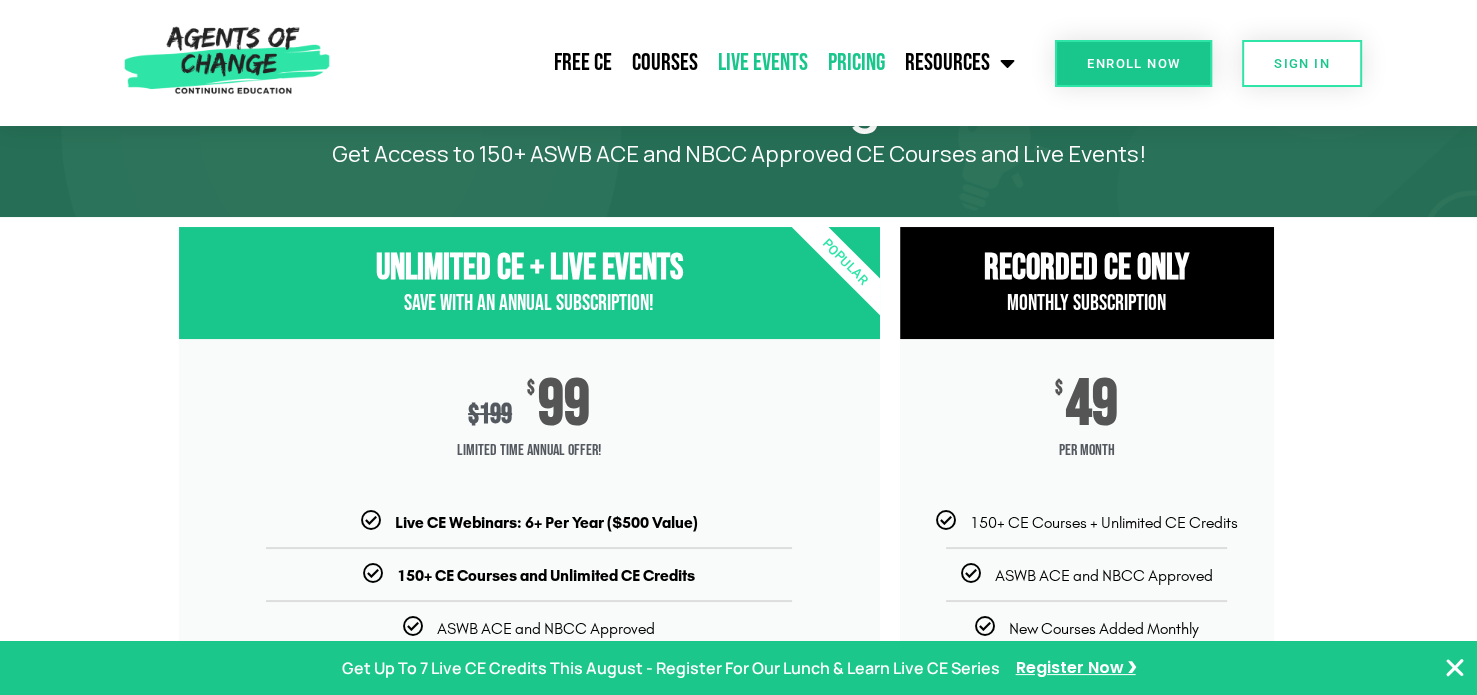 click on "Live Events" 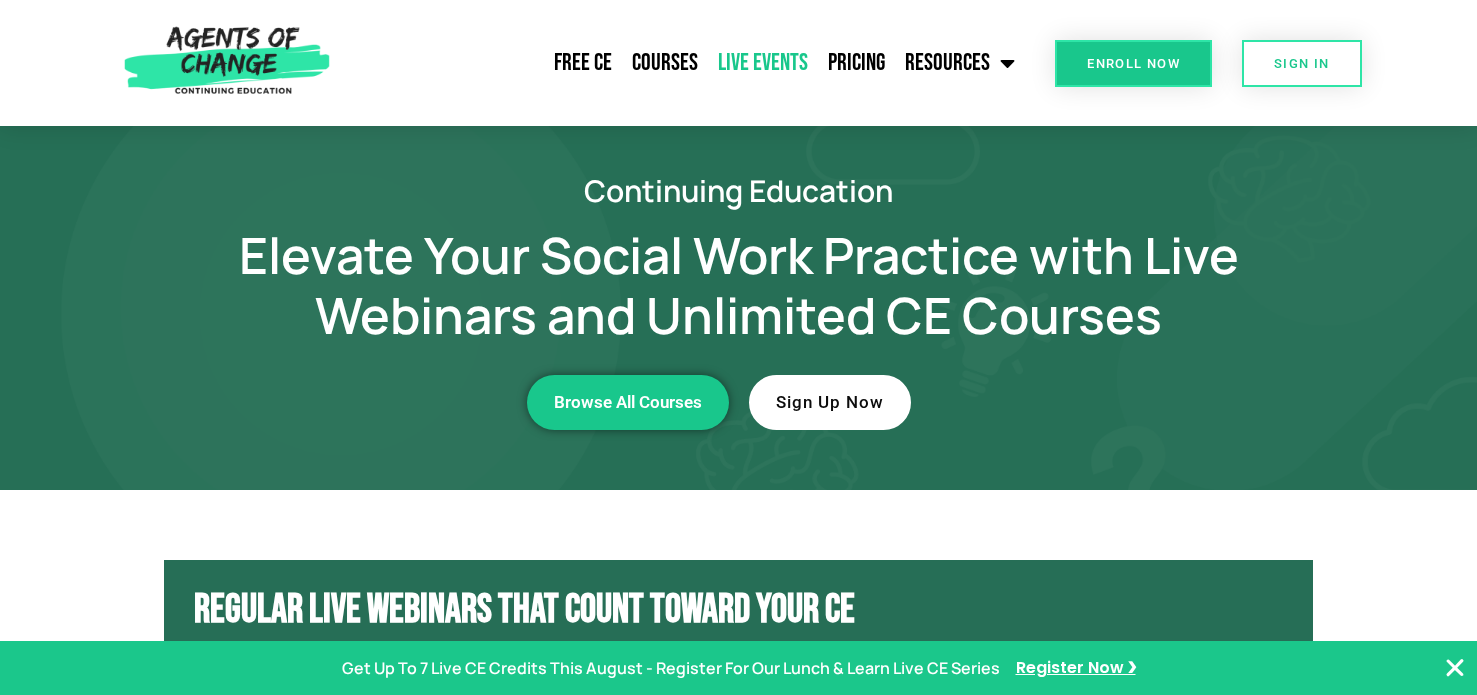 scroll, scrollTop: 0, scrollLeft: 0, axis: both 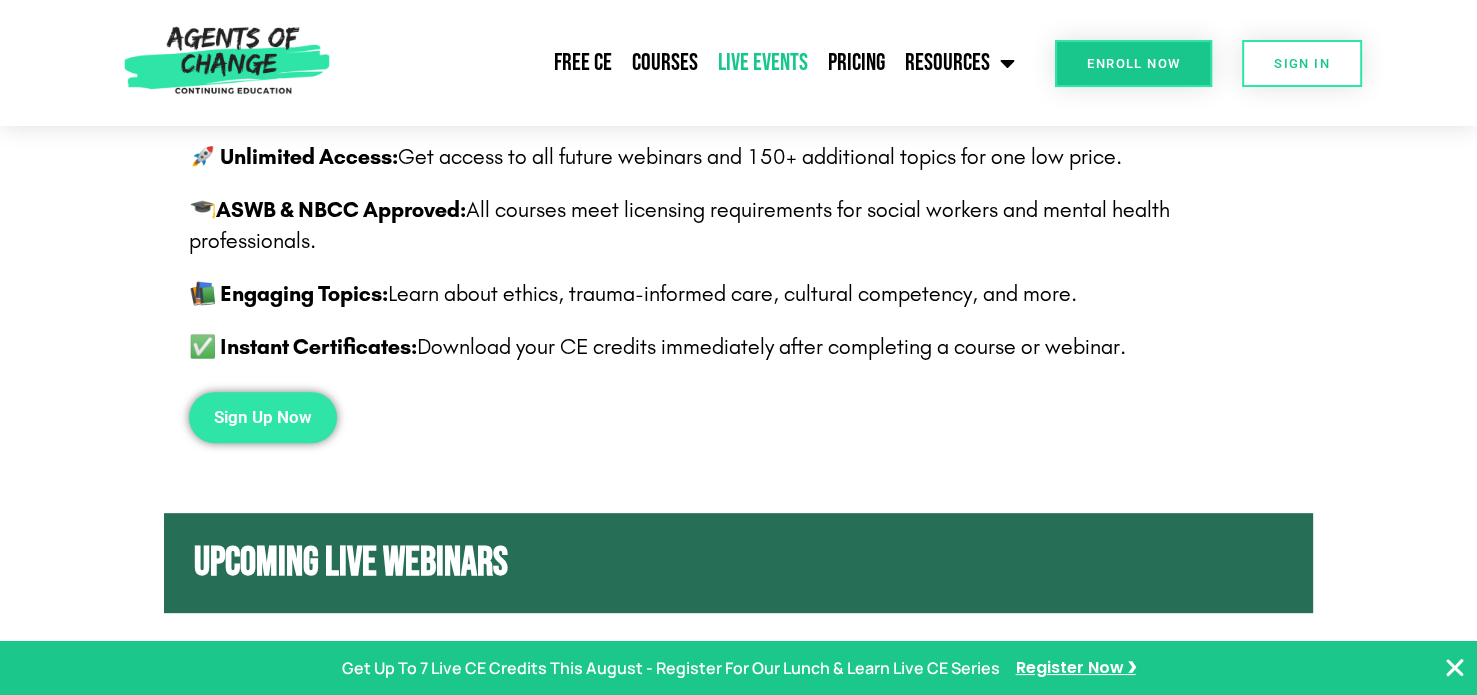 click on "Sign Up Now" at bounding box center [263, 417] 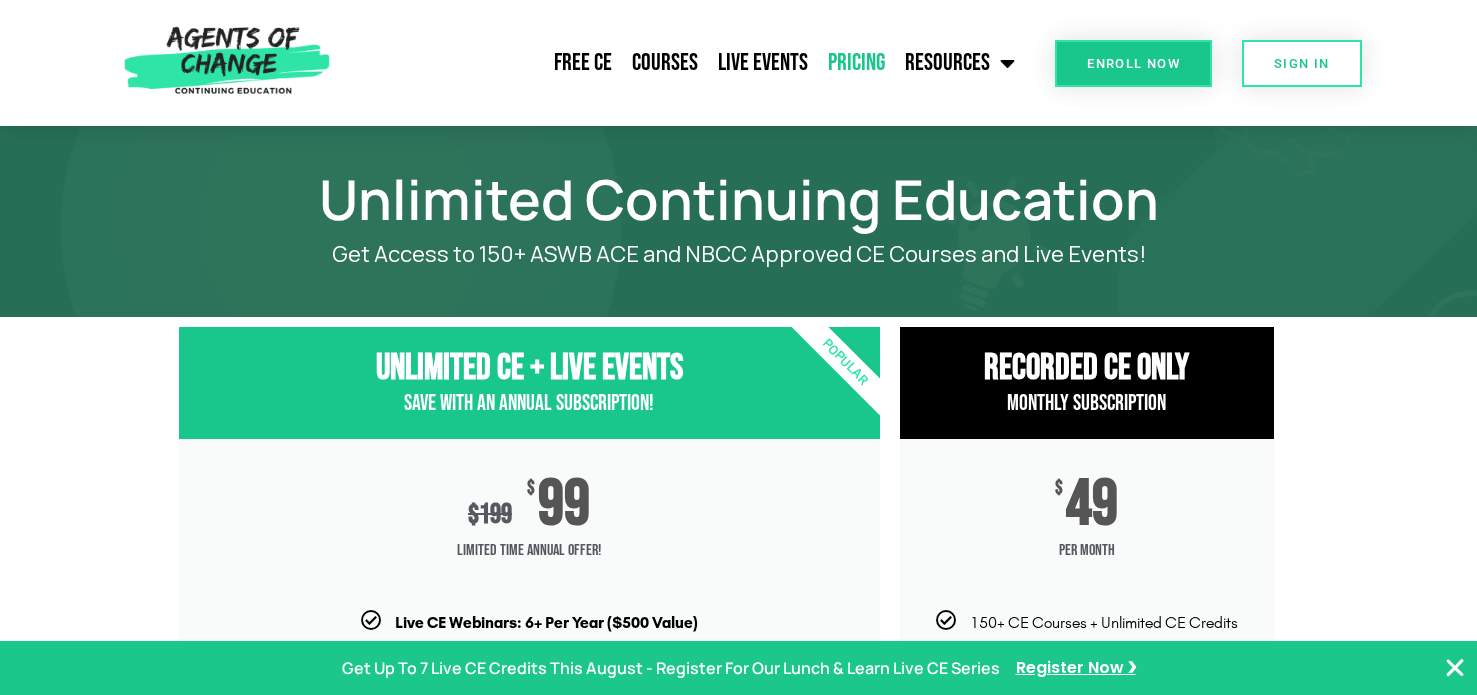 scroll, scrollTop: 0, scrollLeft: 0, axis: both 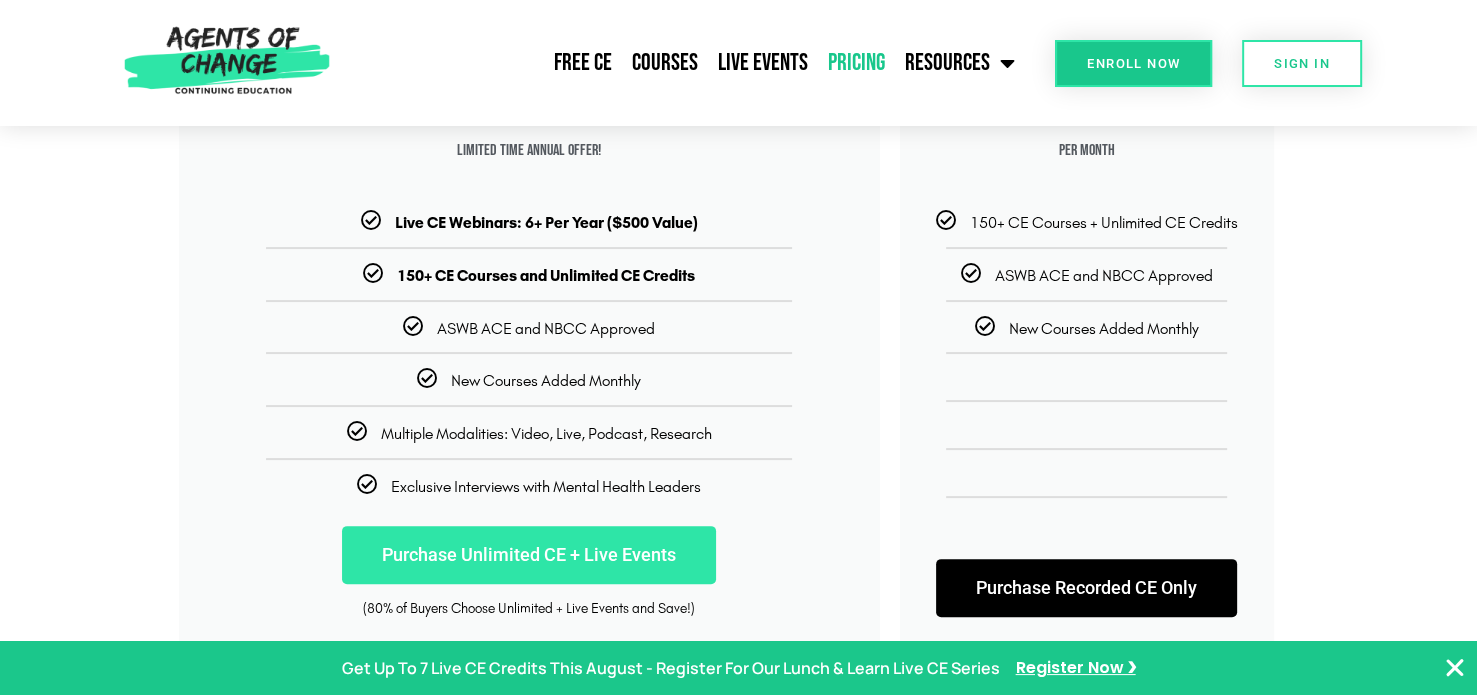 click on "Purchase Unlimited CE + Live Events" at bounding box center [529, 555] 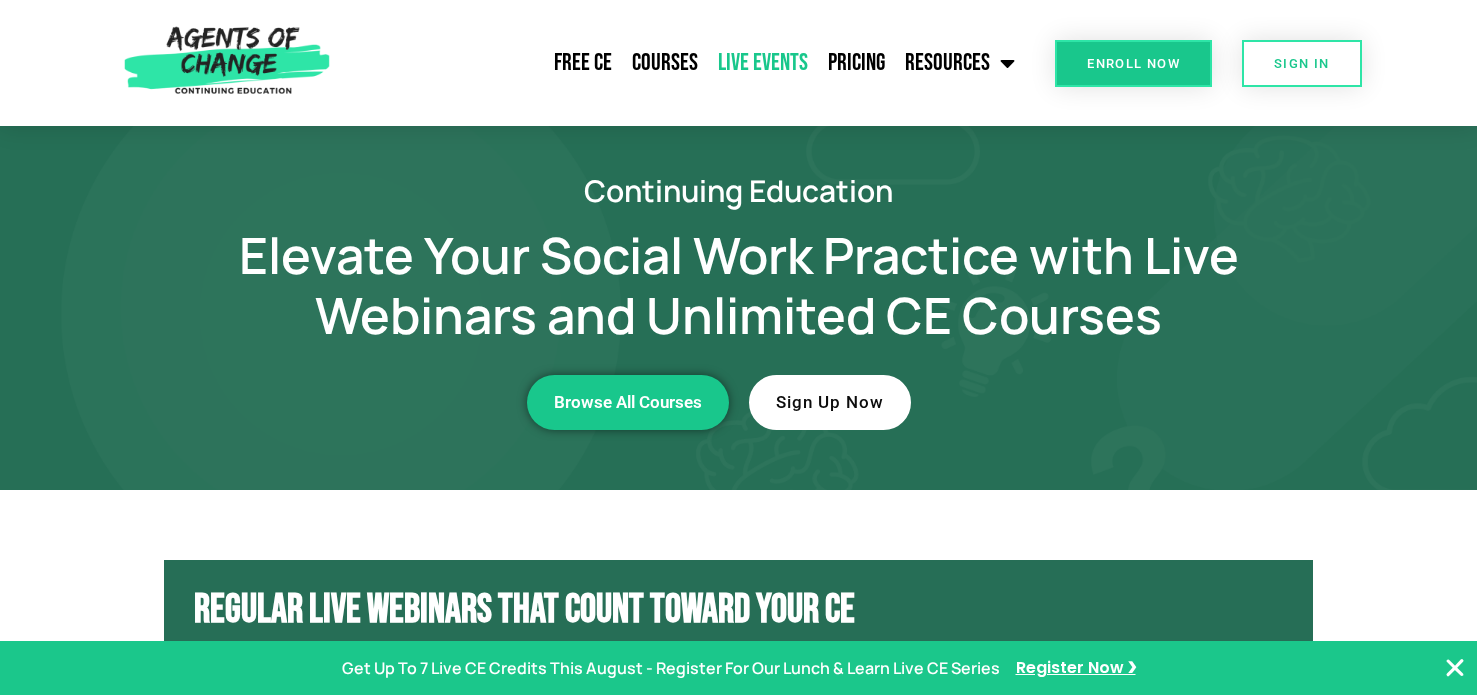 scroll, scrollTop: 700, scrollLeft: 0, axis: vertical 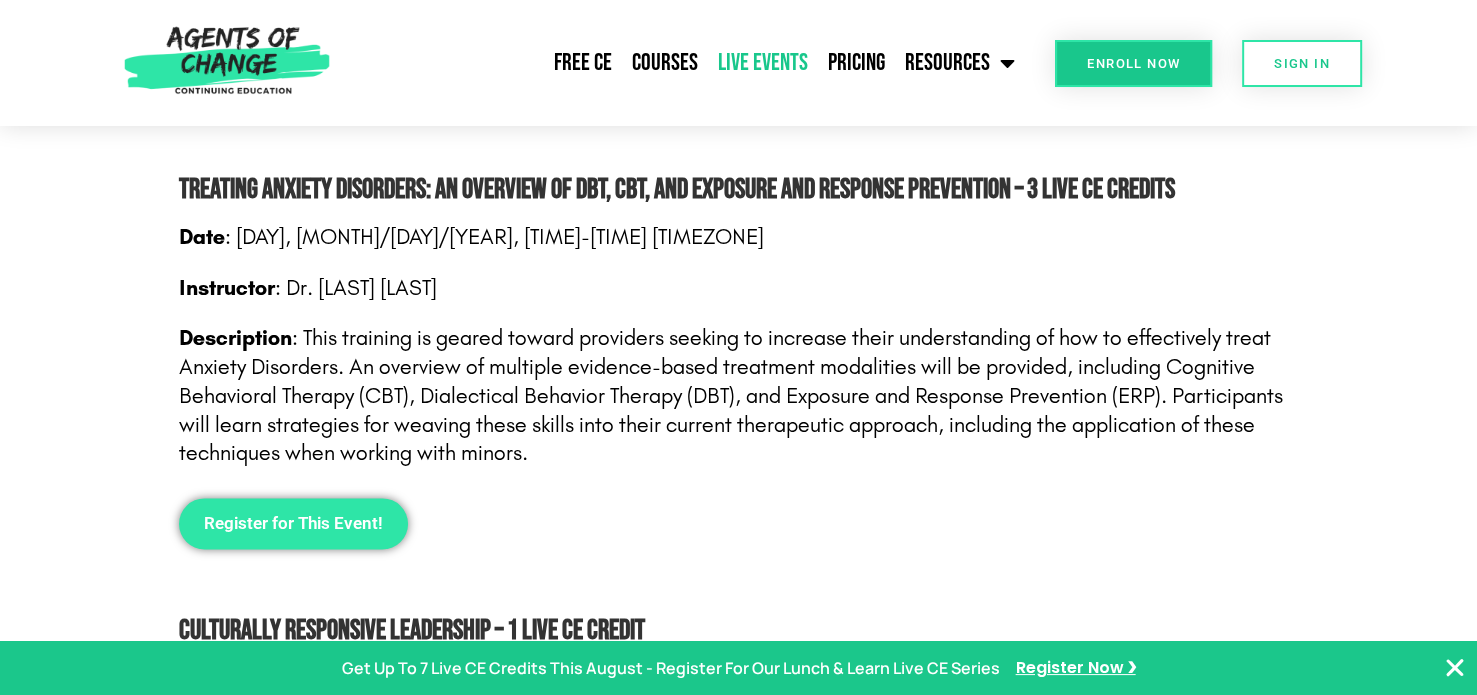 click on "Register for This Event!" at bounding box center [293, 523] 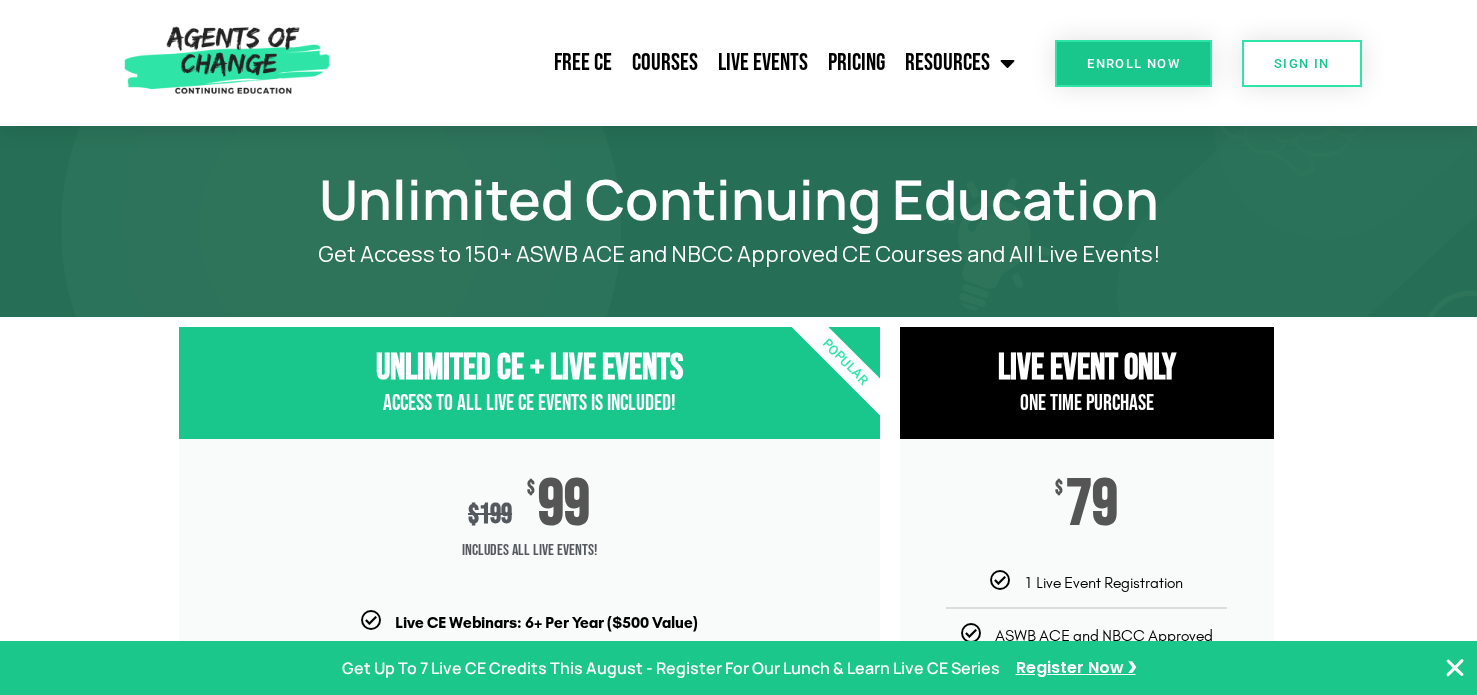 scroll, scrollTop: 0, scrollLeft: 0, axis: both 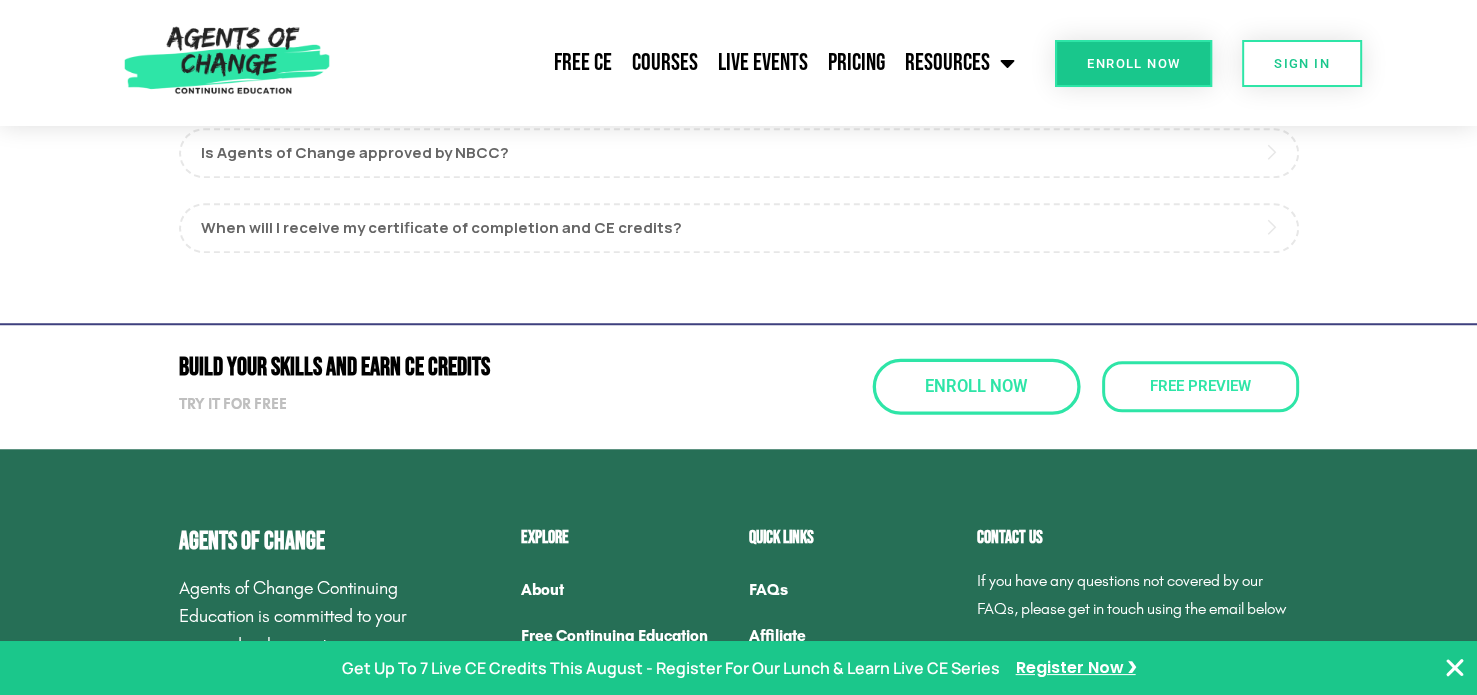 click on "Enroll Now" at bounding box center [976, 386] 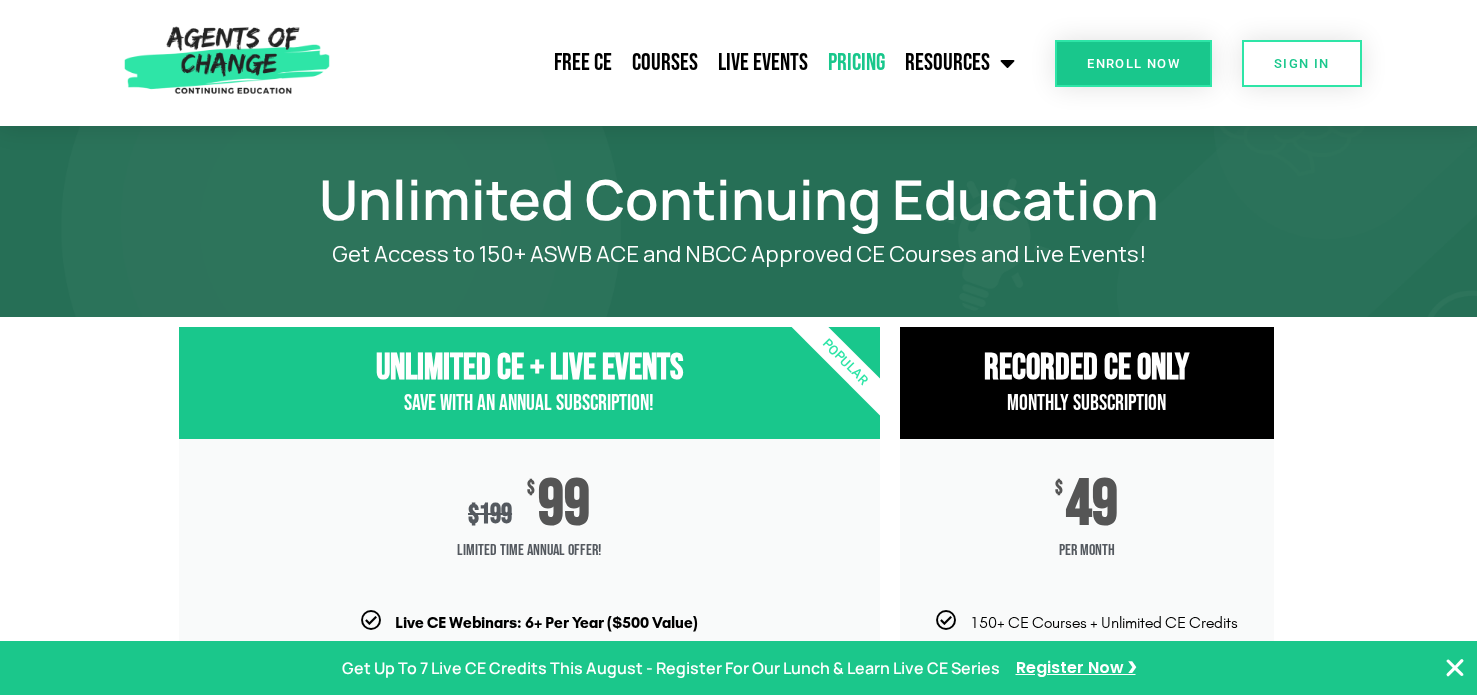 scroll, scrollTop: 0, scrollLeft: 0, axis: both 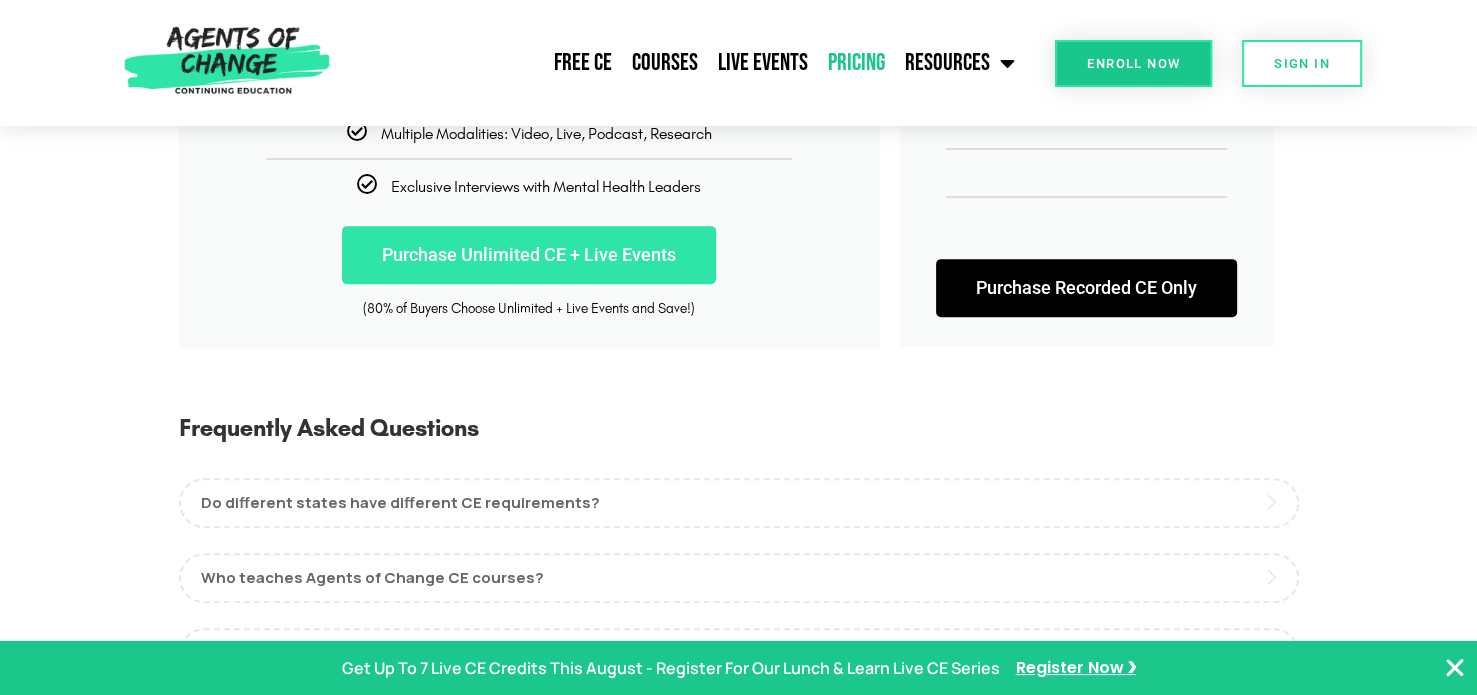 click on "Purchase Unlimited CE + Live Events" at bounding box center (529, 255) 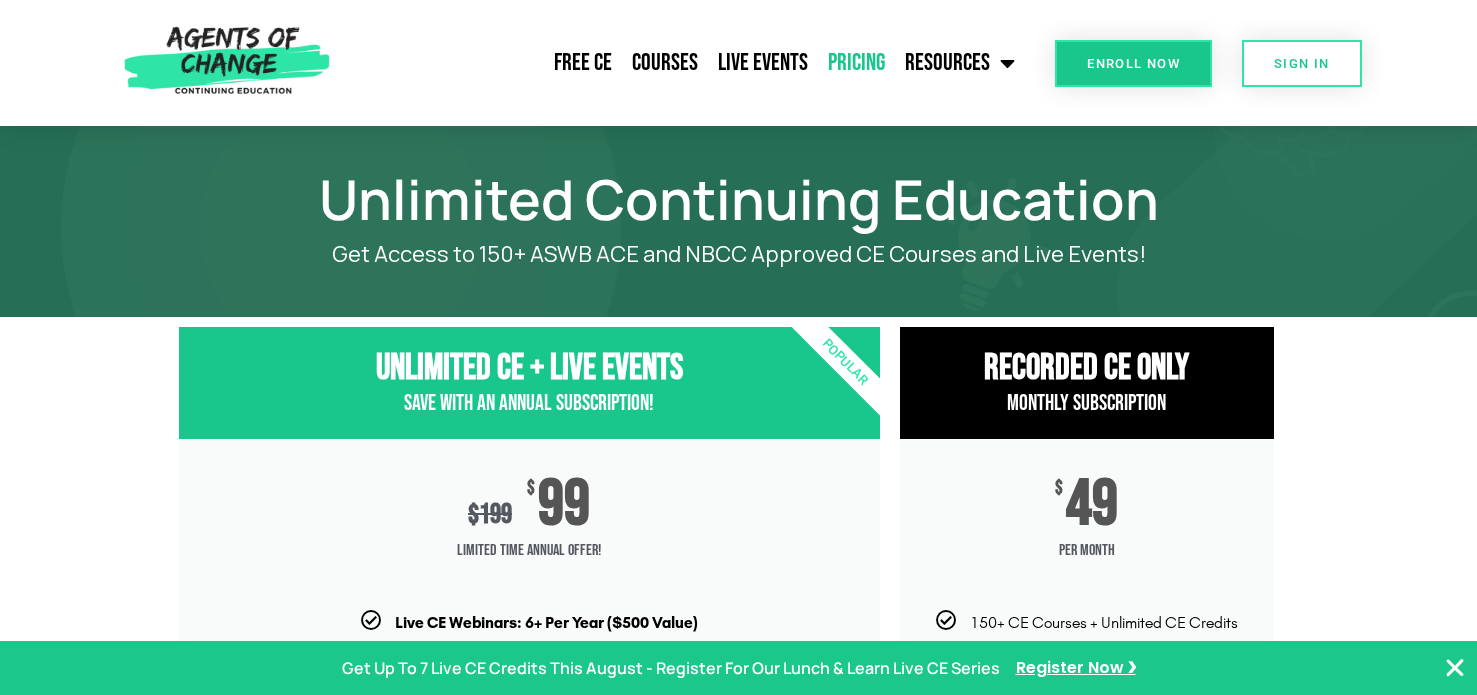 scroll, scrollTop: 700, scrollLeft: 0, axis: vertical 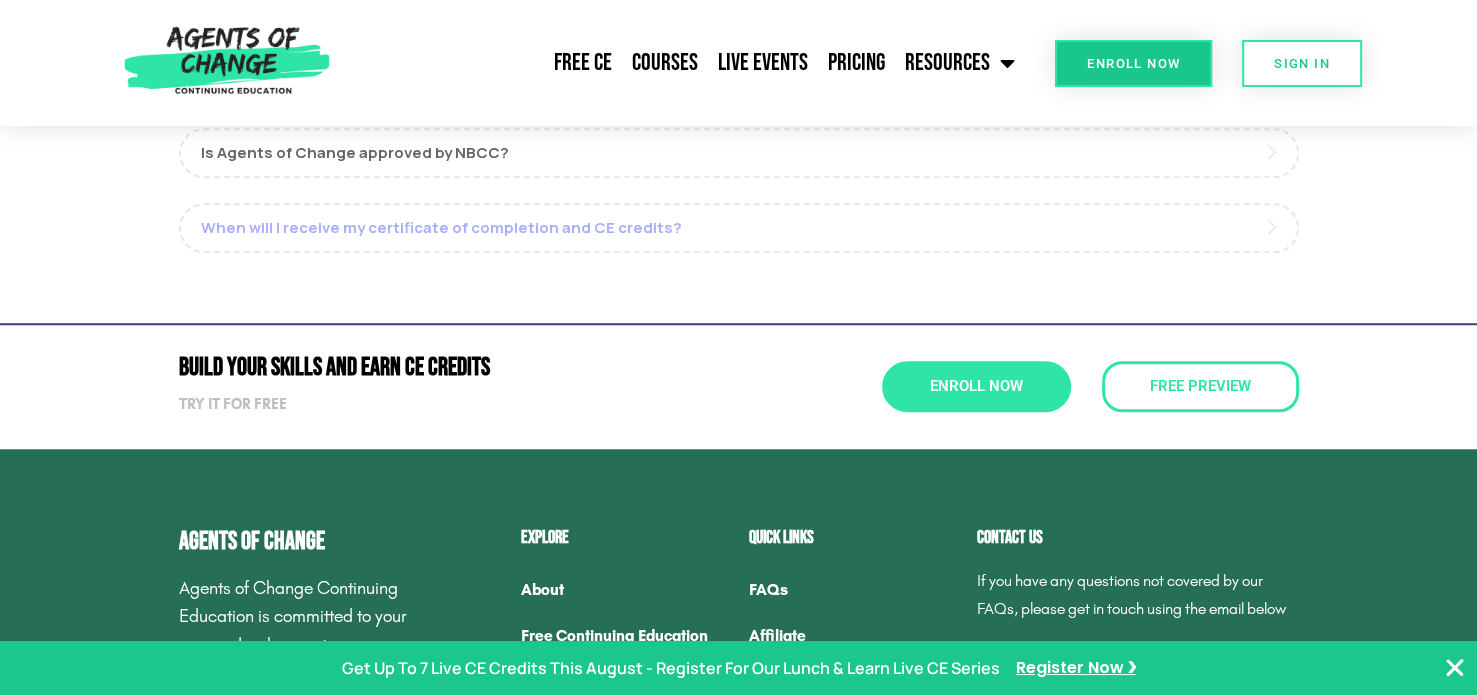 click on "When will I receive my certificate of completion and CE credits?" at bounding box center (739, 228) 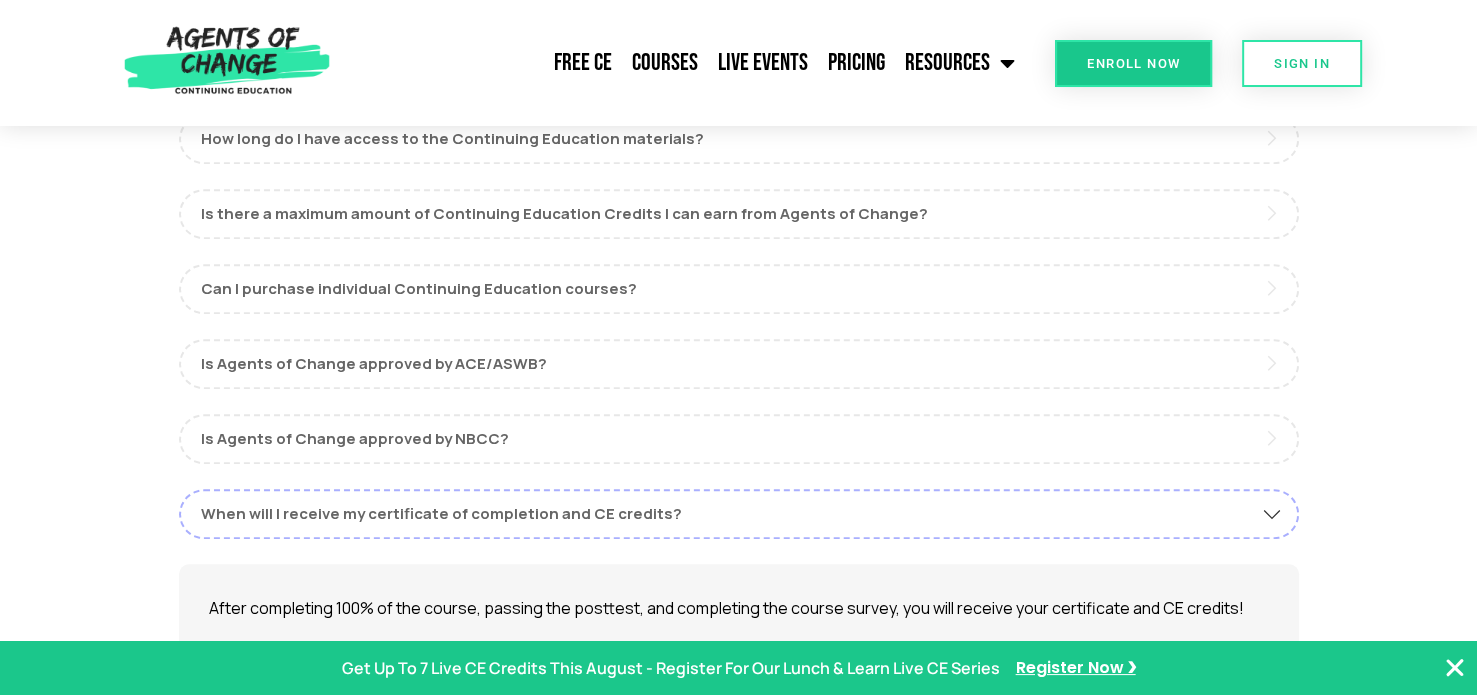 scroll, scrollTop: 1200, scrollLeft: 0, axis: vertical 